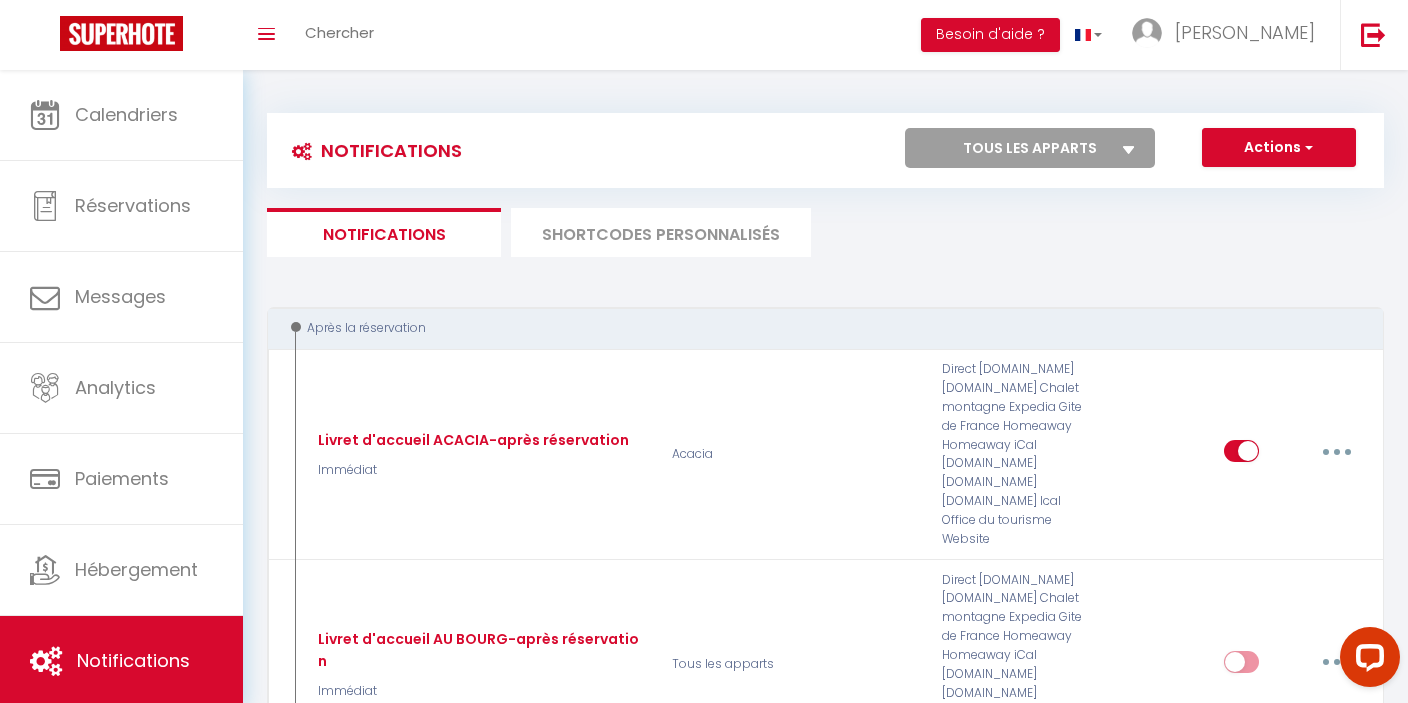 scroll, scrollTop: 0, scrollLeft: 0, axis: both 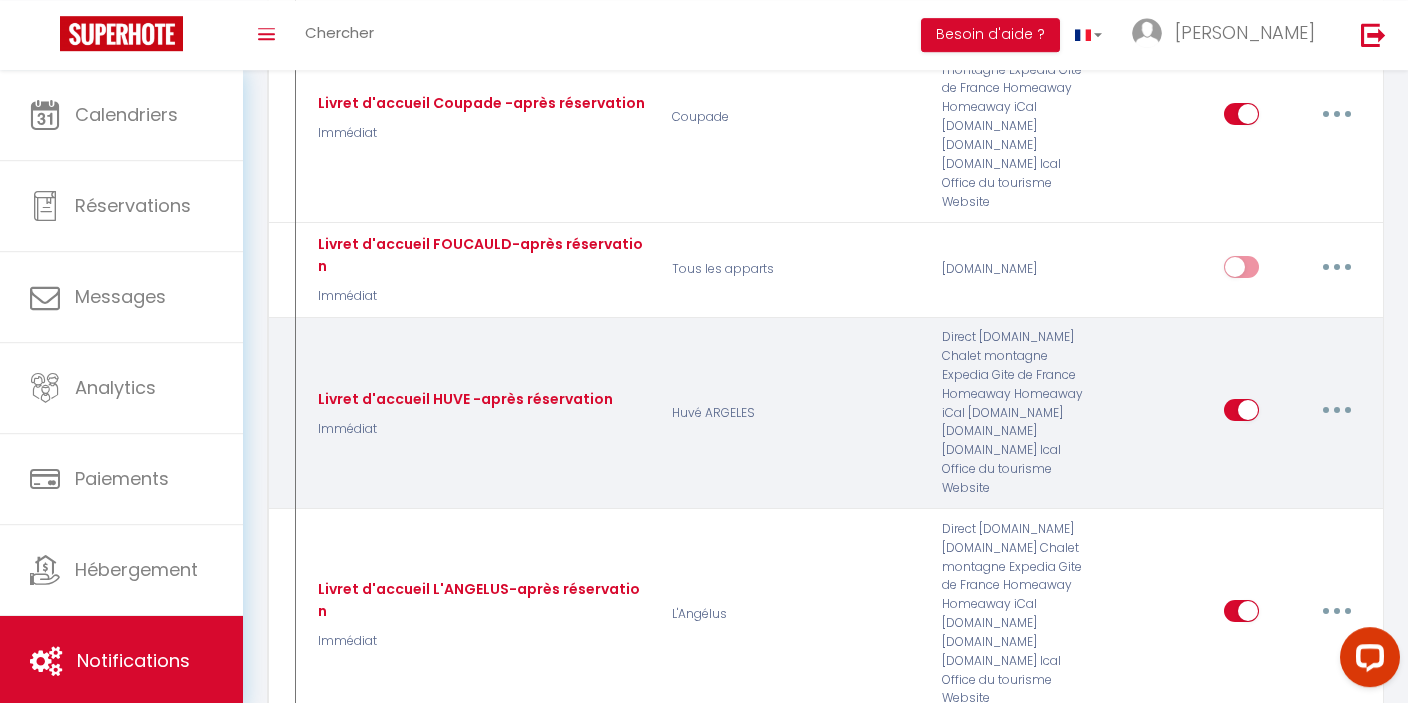 click at bounding box center [1337, 410] 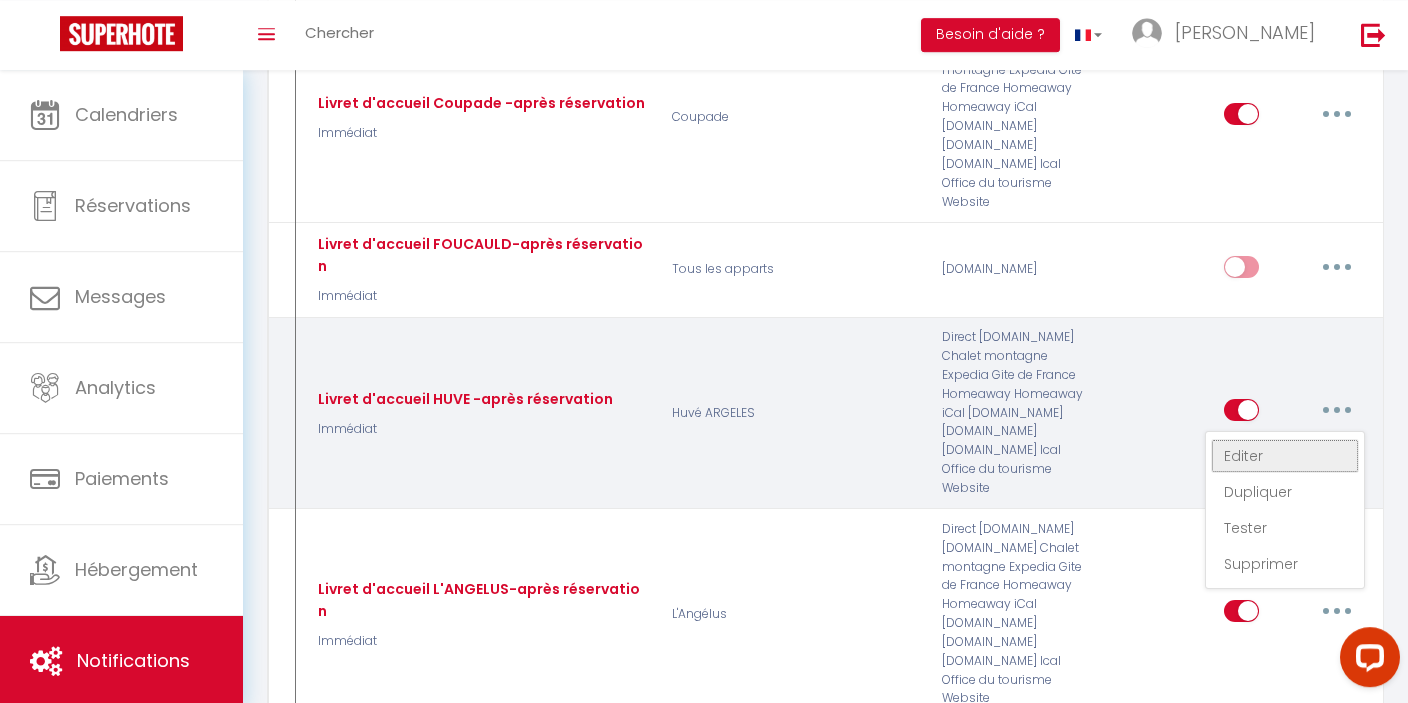 click on "Editer" at bounding box center (1285, 456) 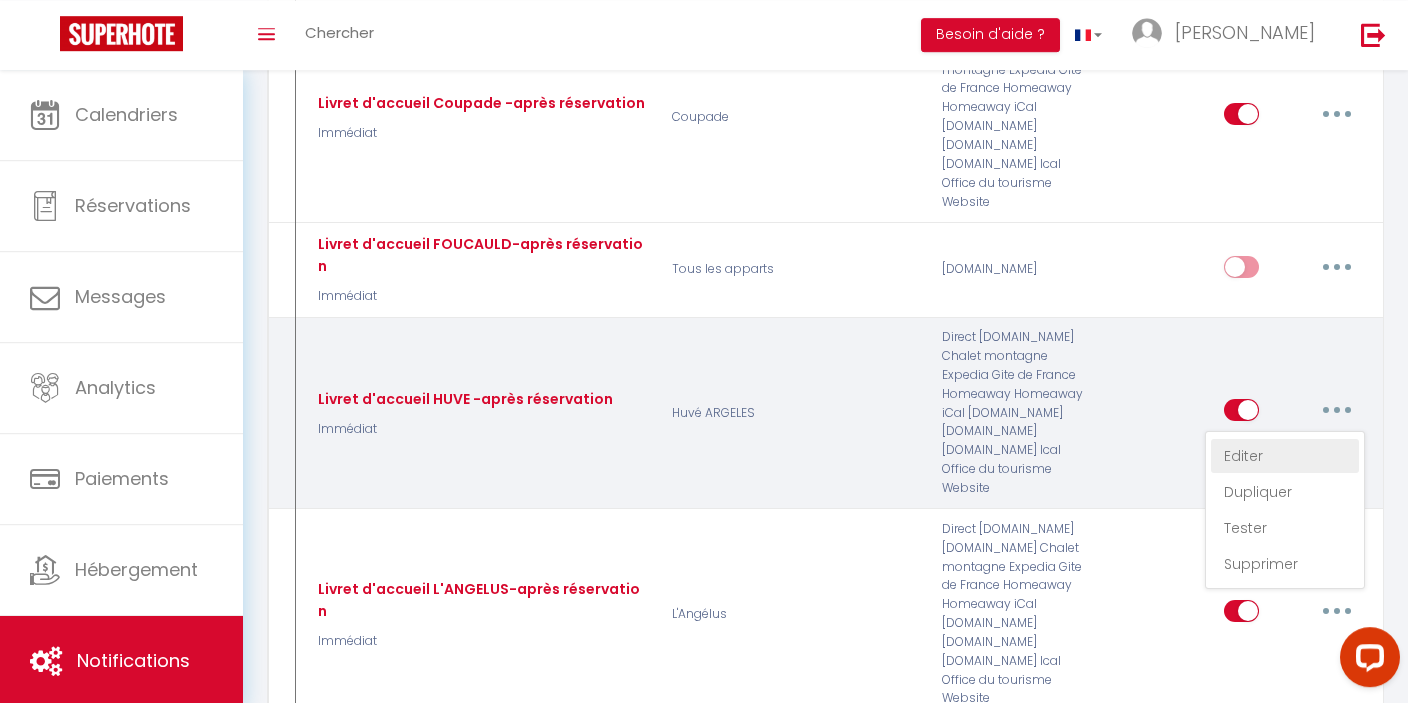type on "Livret d'accueil HUVE -après réservation" 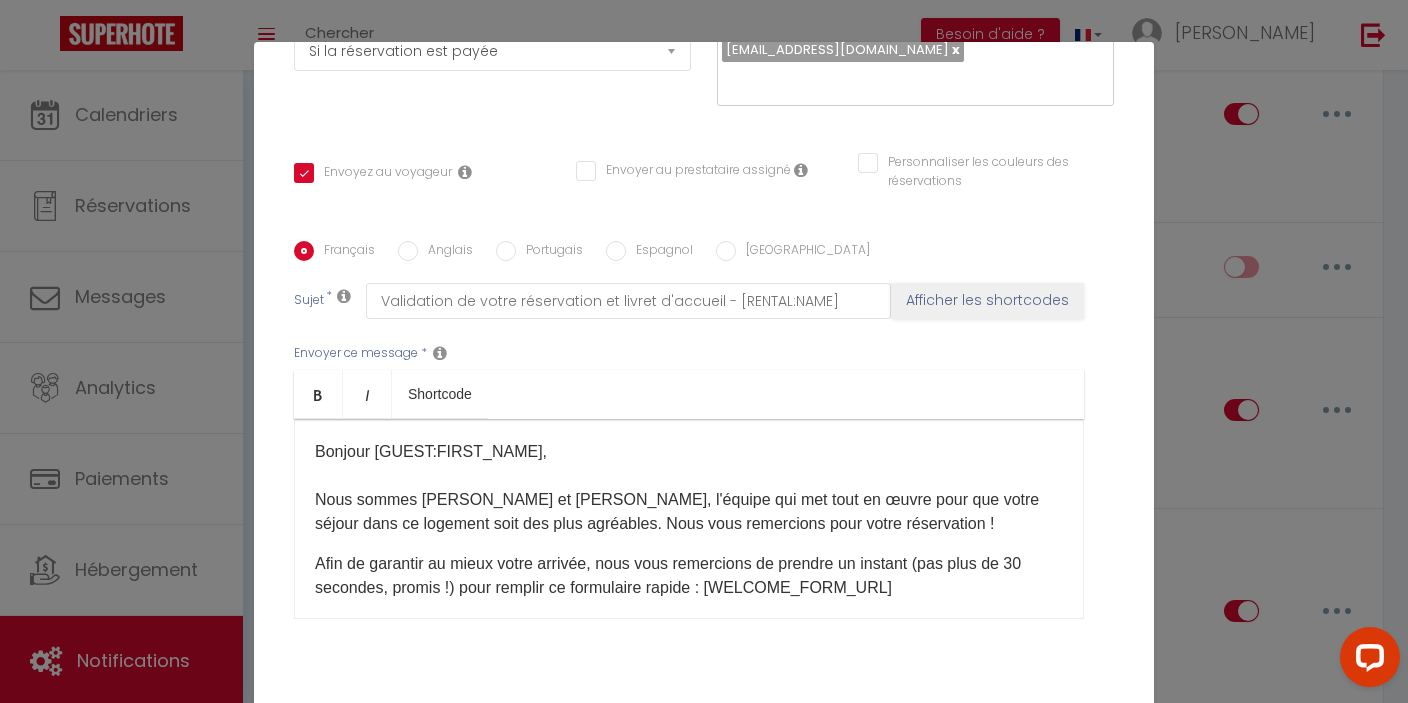 scroll, scrollTop: 390, scrollLeft: 0, axis: vertical 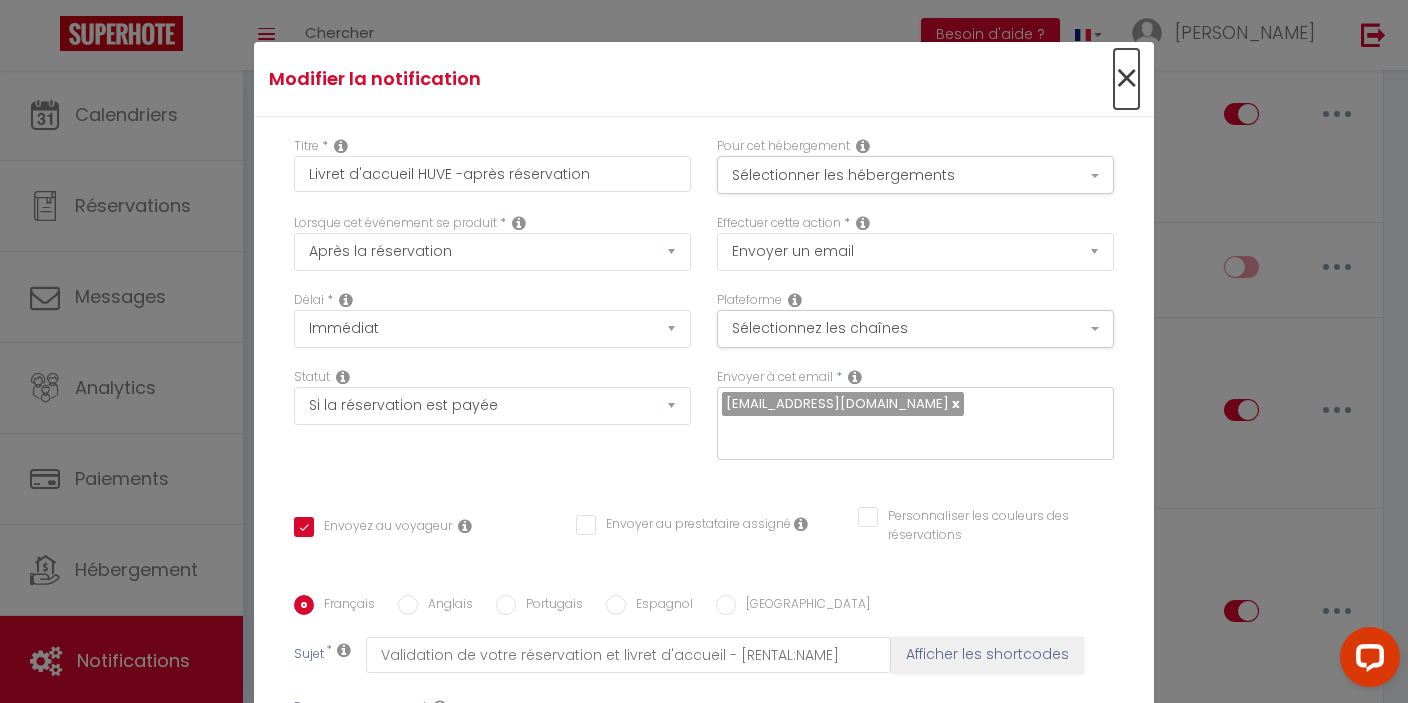 click on "×" at bounding box center (1126, 79) 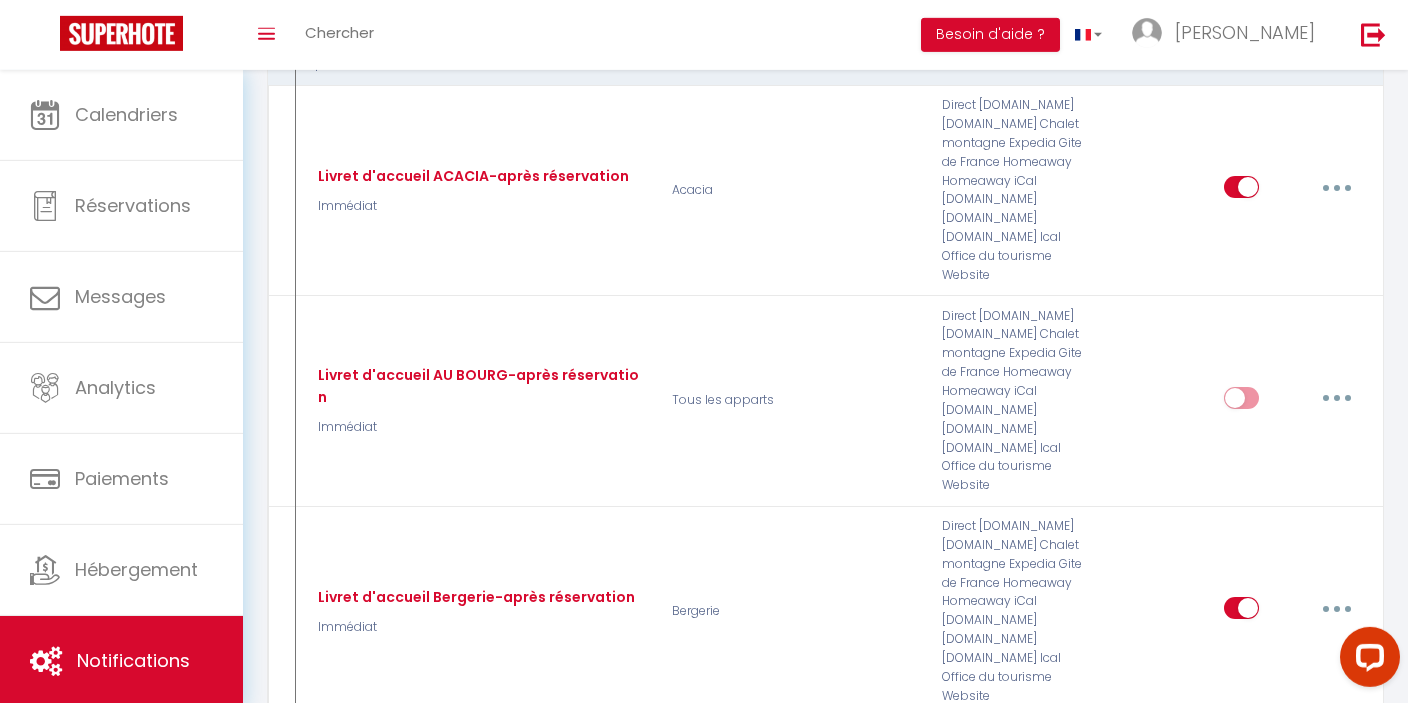 scroll, scrollTop: 0, scrollLeft: 0, axis: both 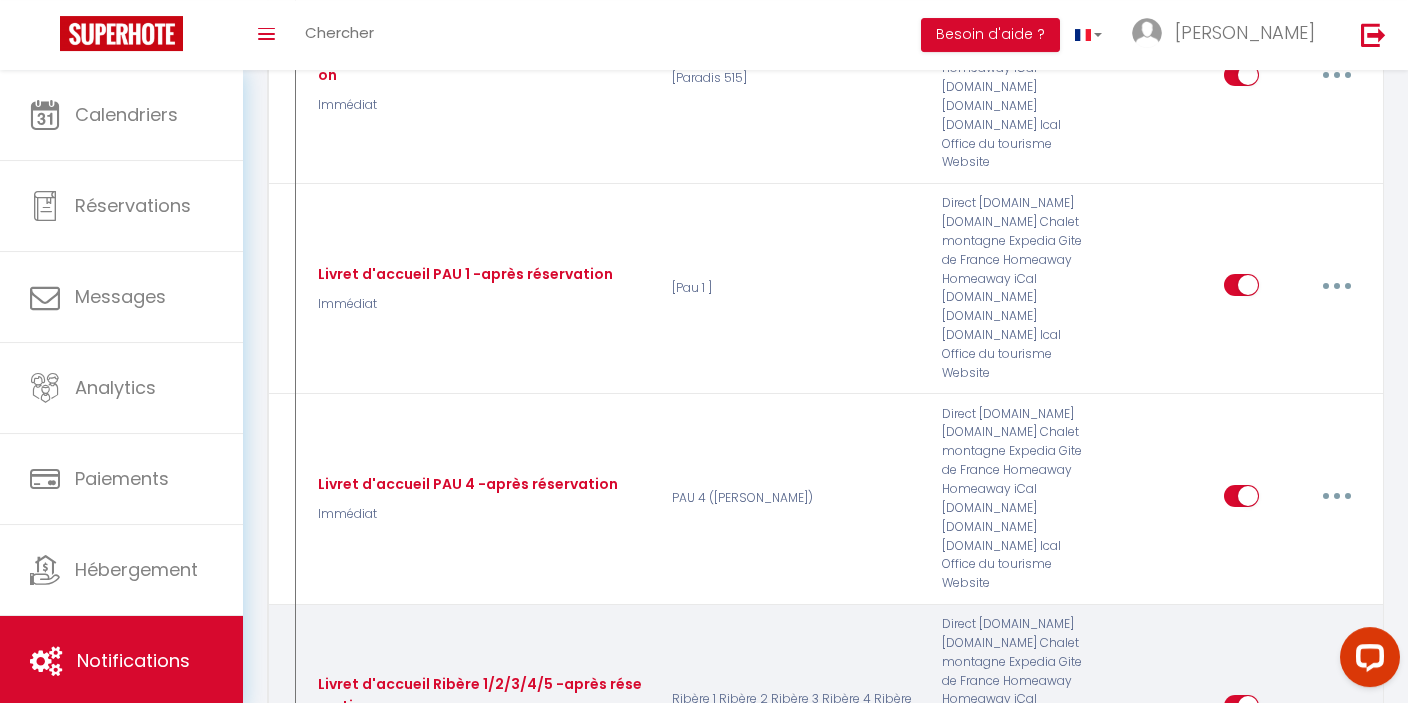 click at bounding box center (1337, 706) 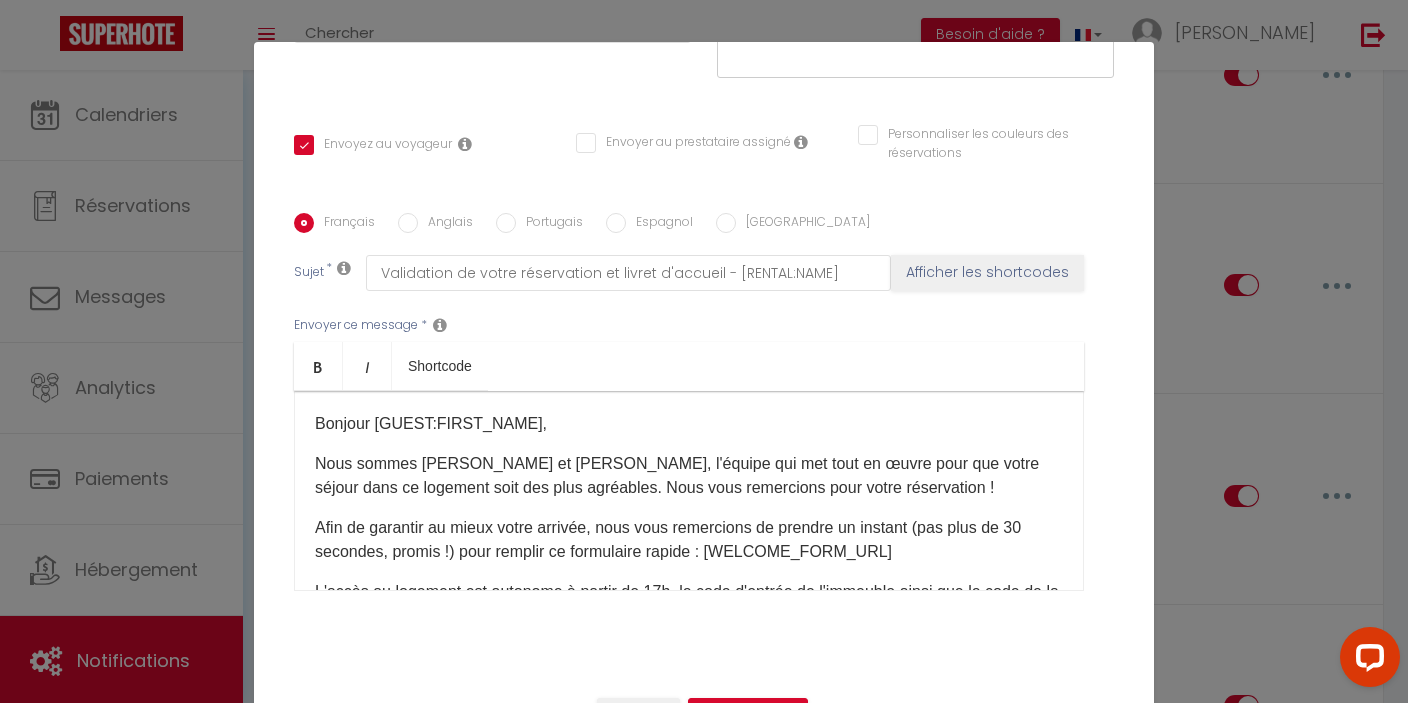 scroll, scrollTop: 390, scrollLeft: 0, axis: vertical 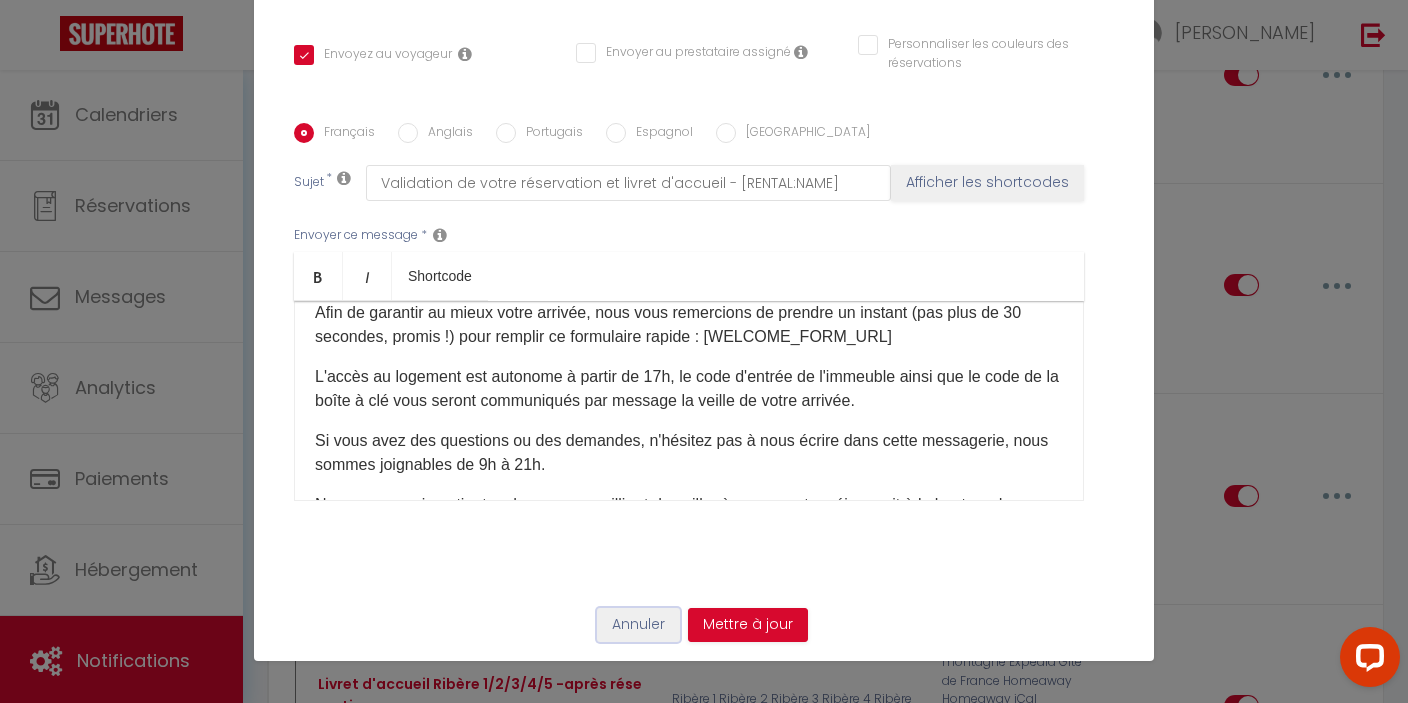 click on "Annuler" at bounding box center (638, 625) 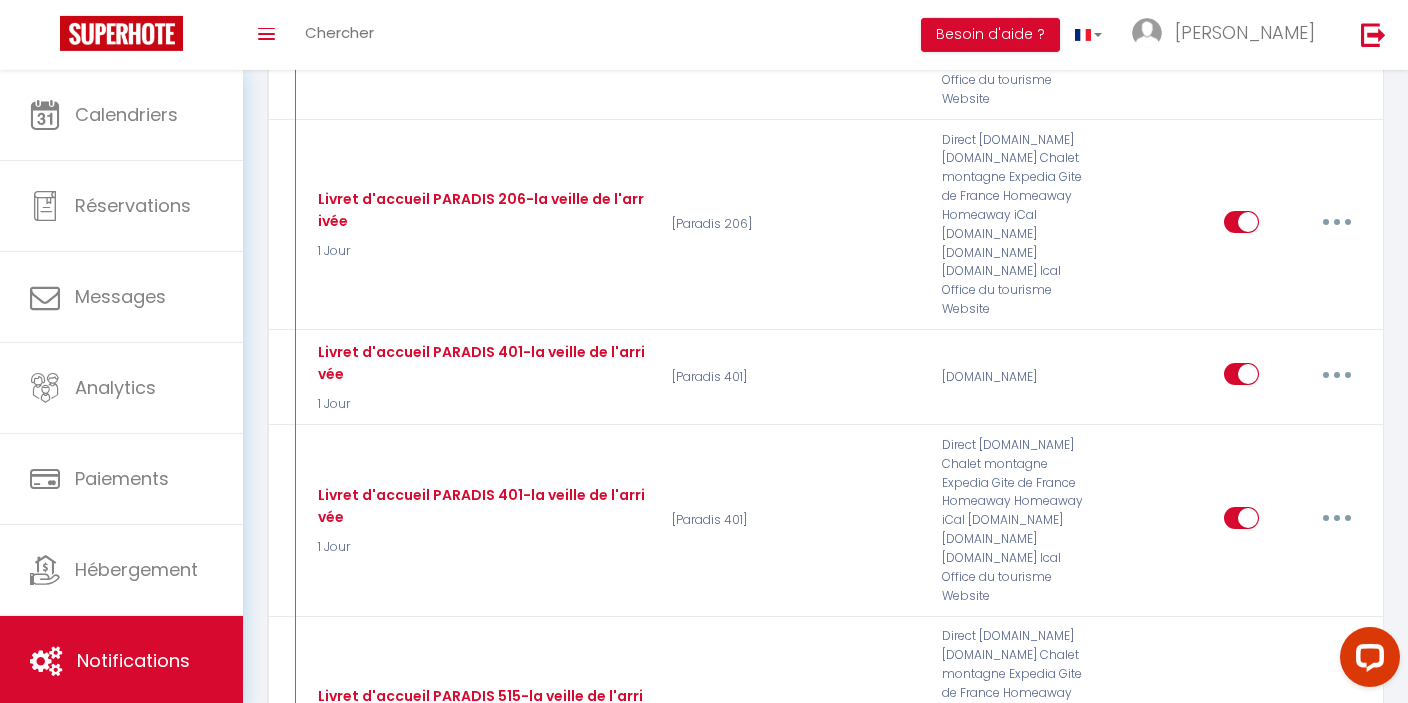 scroll, scrollTop: 9420, scrollLeft: 0, axis: vertical 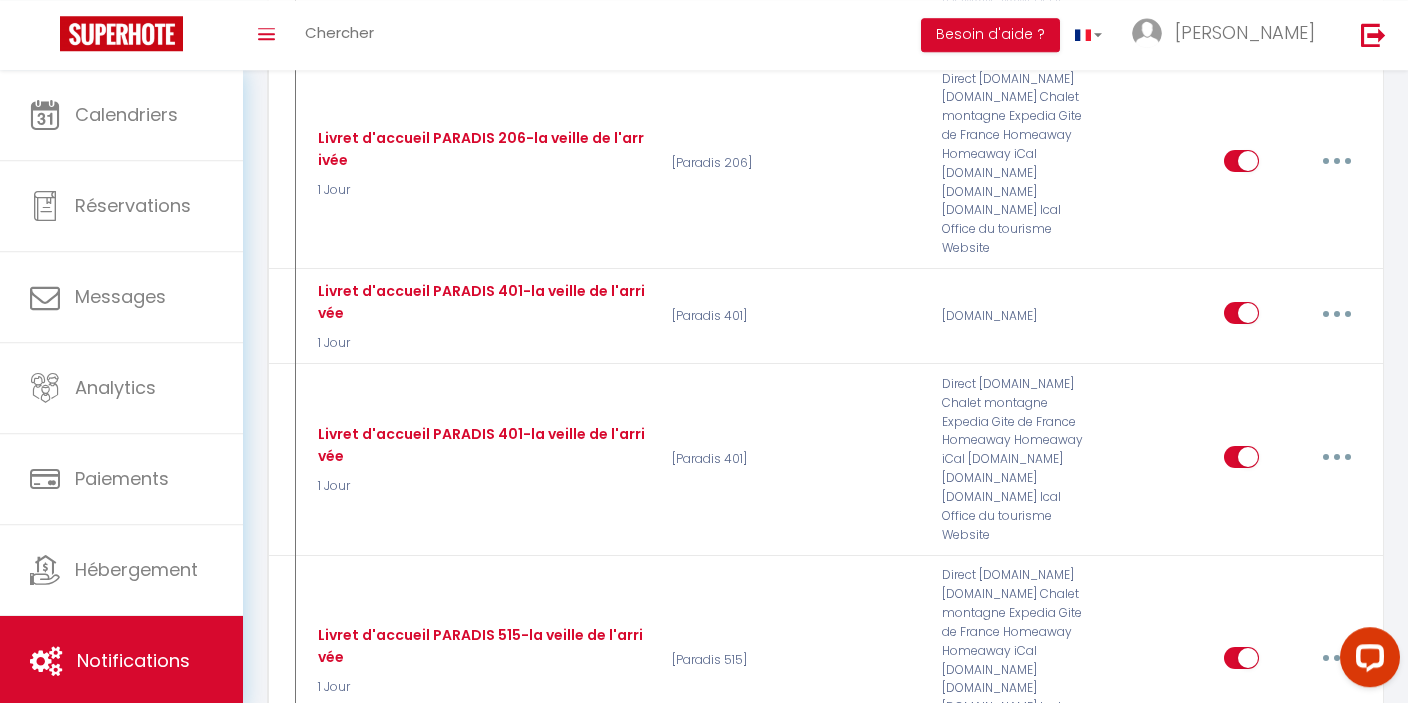 click at bounding box center [1337, 1289] 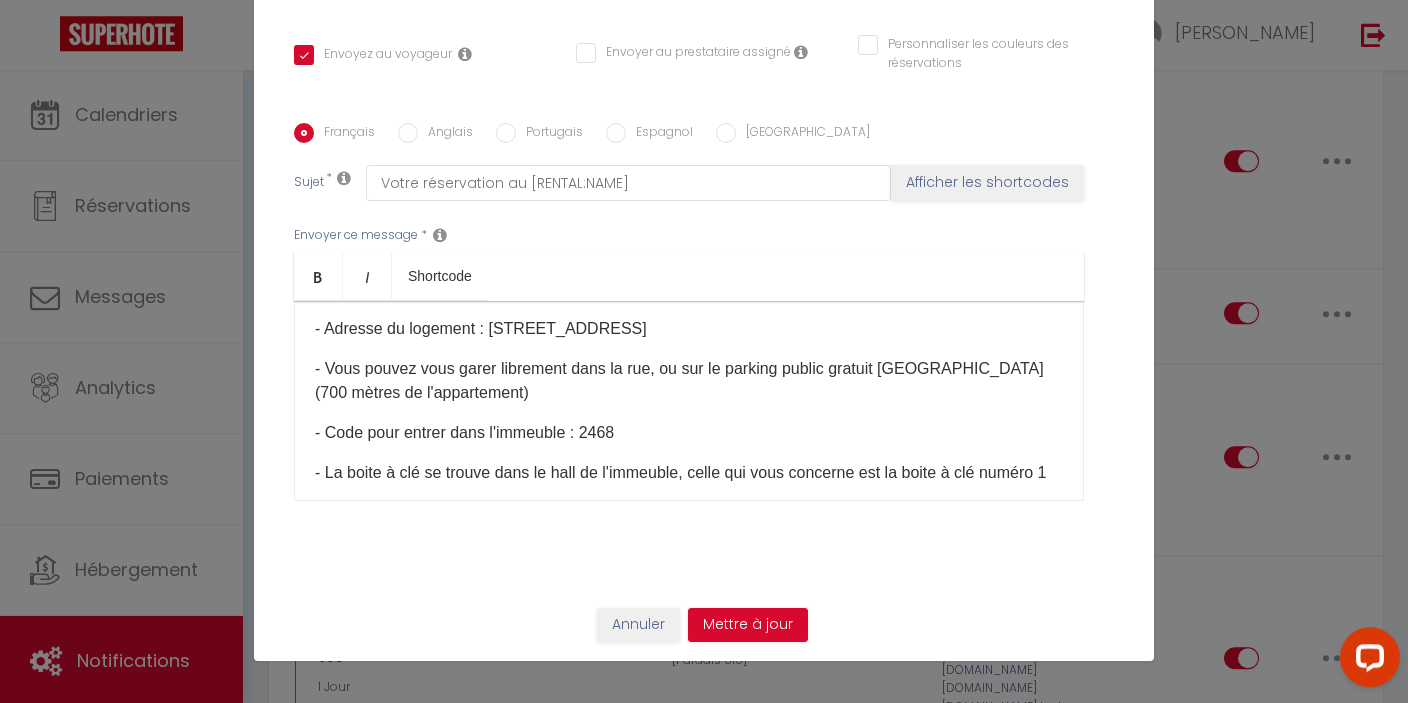 scroll, scrollTop: 125, scrollLeft: 0, axis: vertical 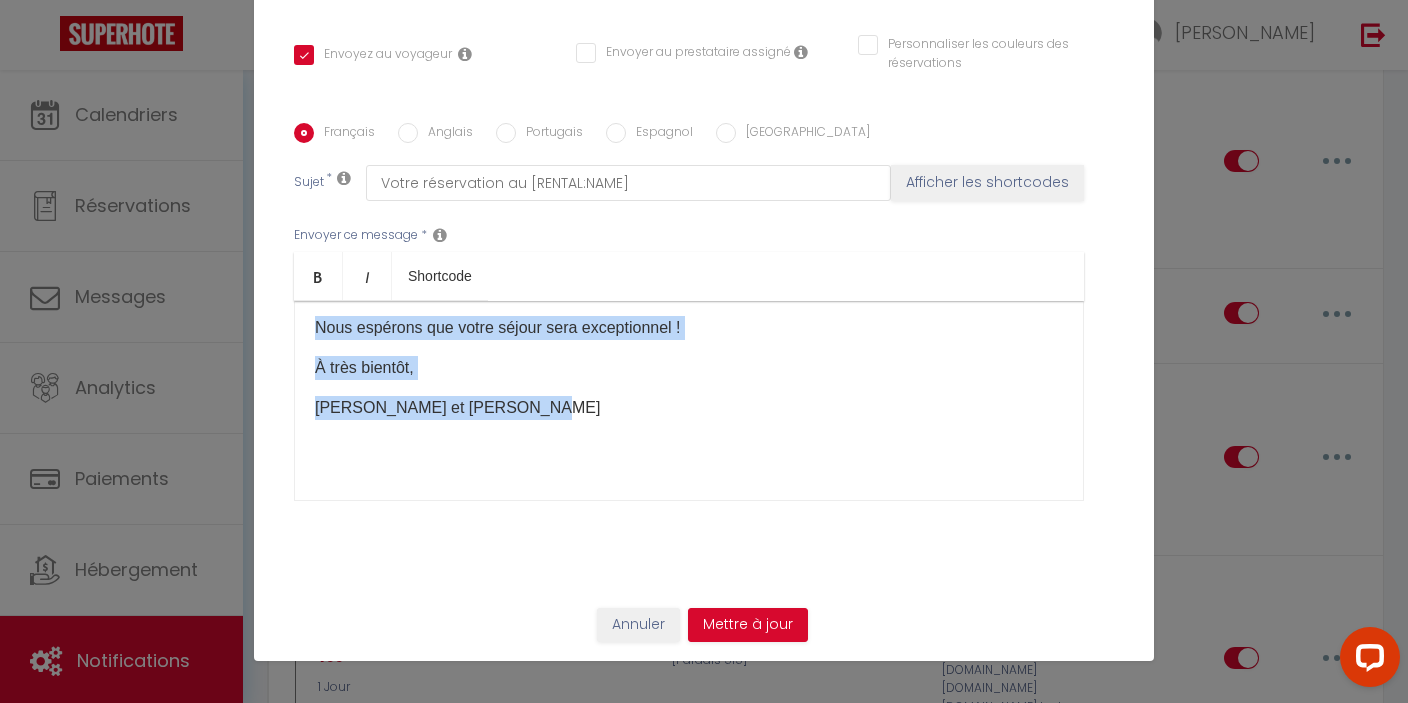 drag, startPoint x: 312, startPoint y: 334, endPoint x: 618, endPoint y: 413, distance: 316.03323 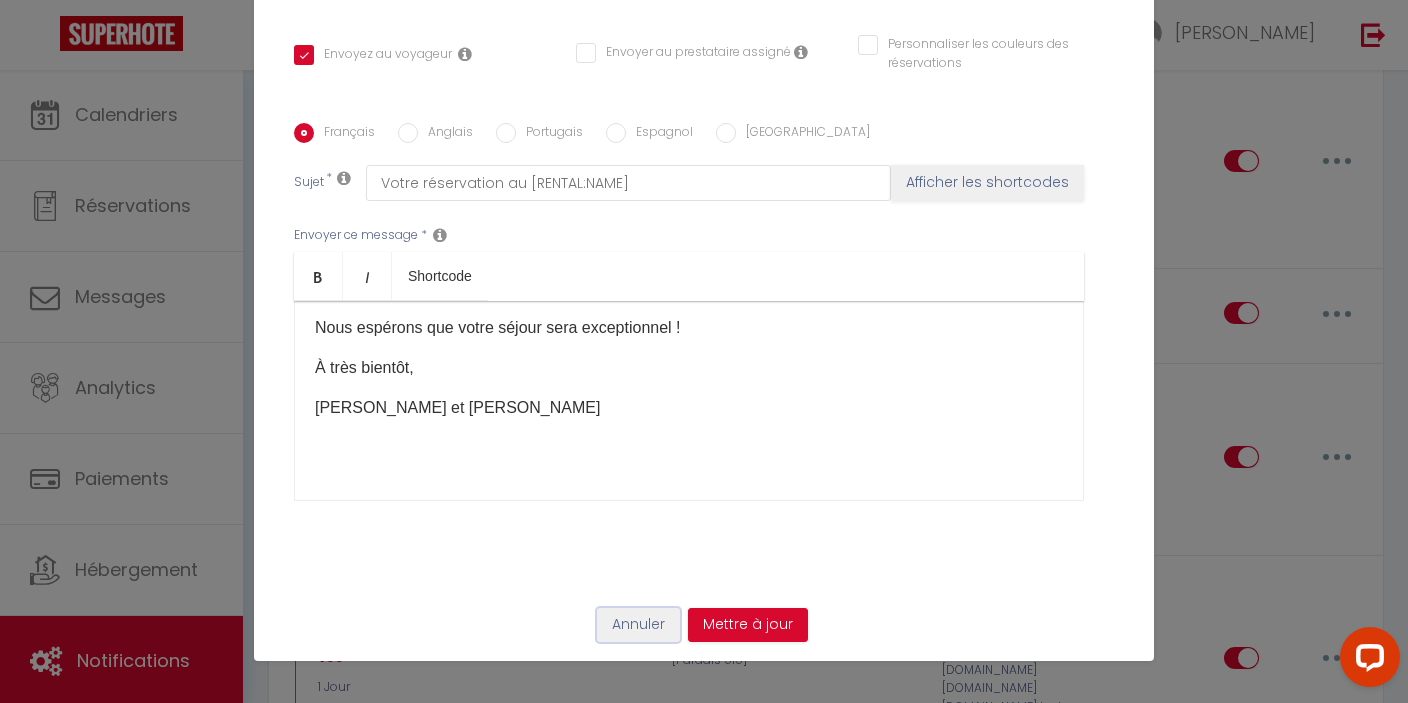 click on "Annuler" at bounding box center [638, 625] 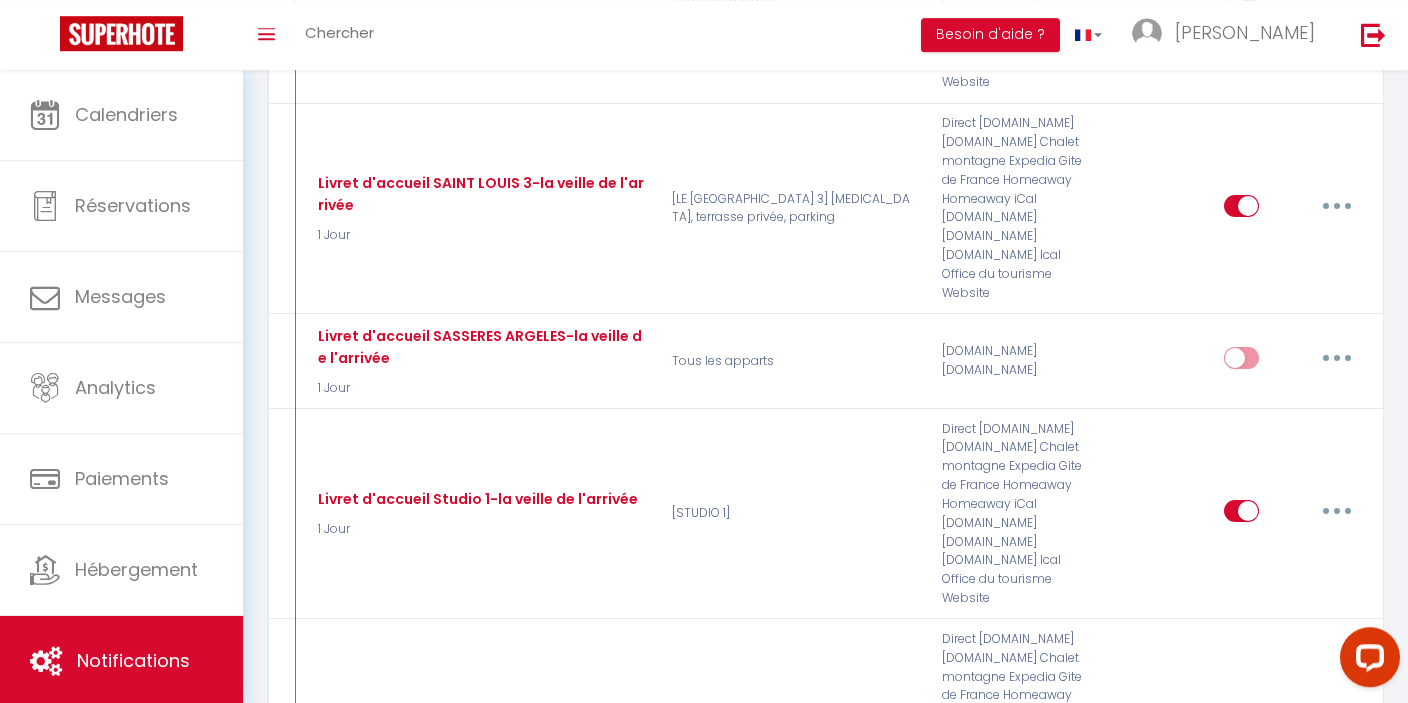 scroll, scrollTop: 12199, scrollLeft: 0, axis: vertical 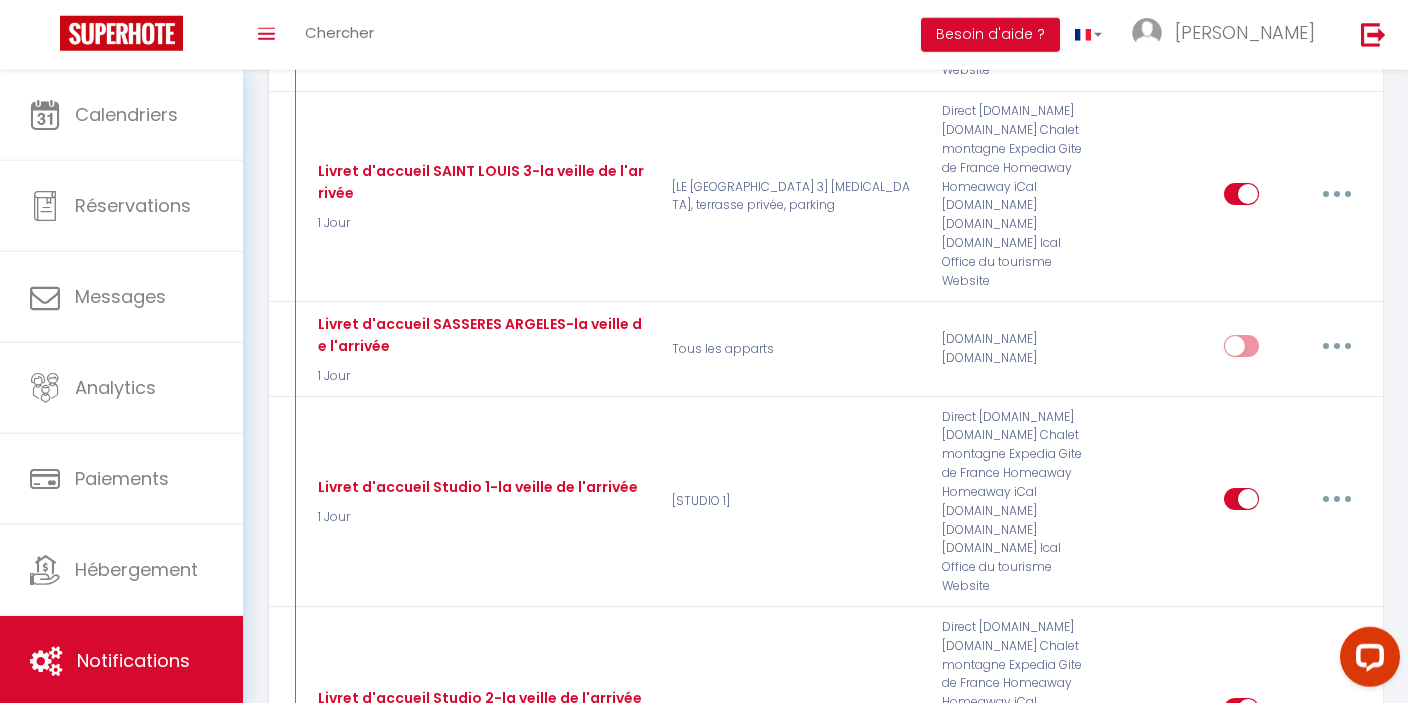 click at bounding box center [1337, 1682] 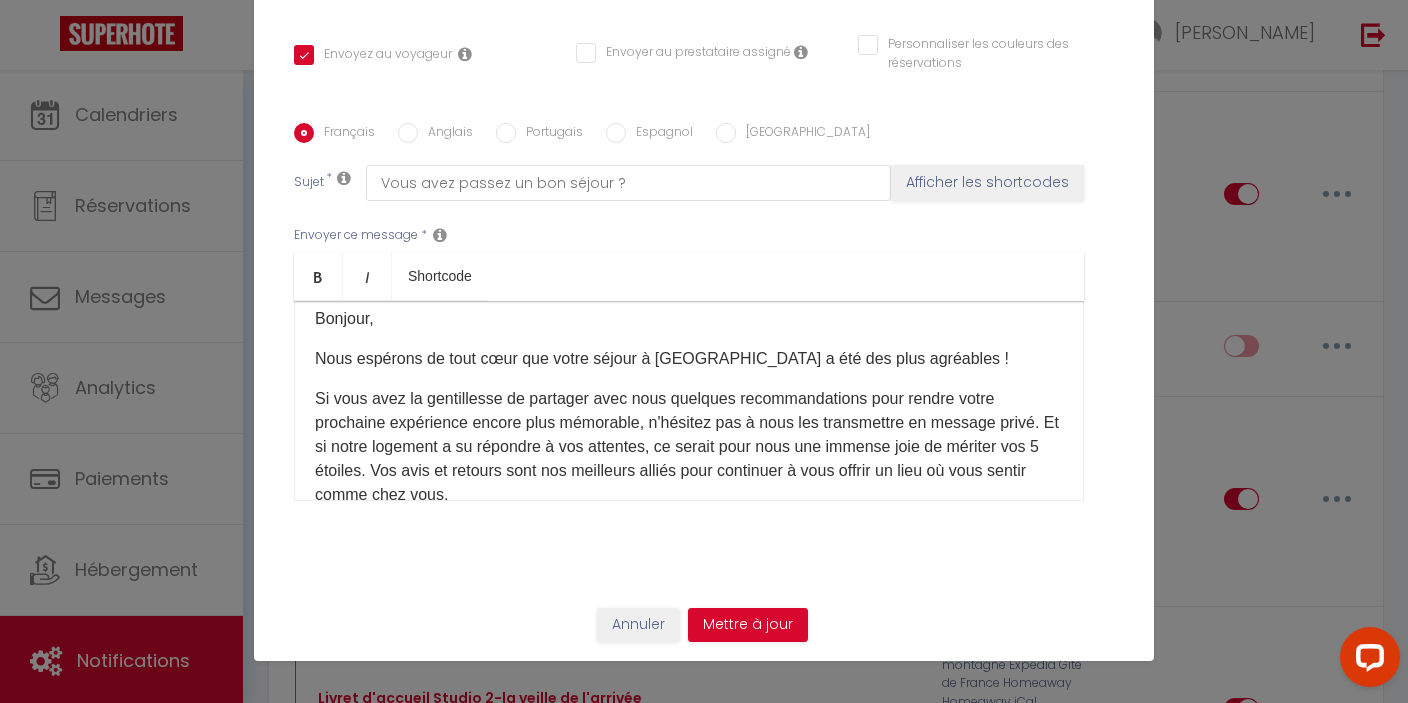 scroll, scrollTop: 0, scrollLeft: 0, axis: both 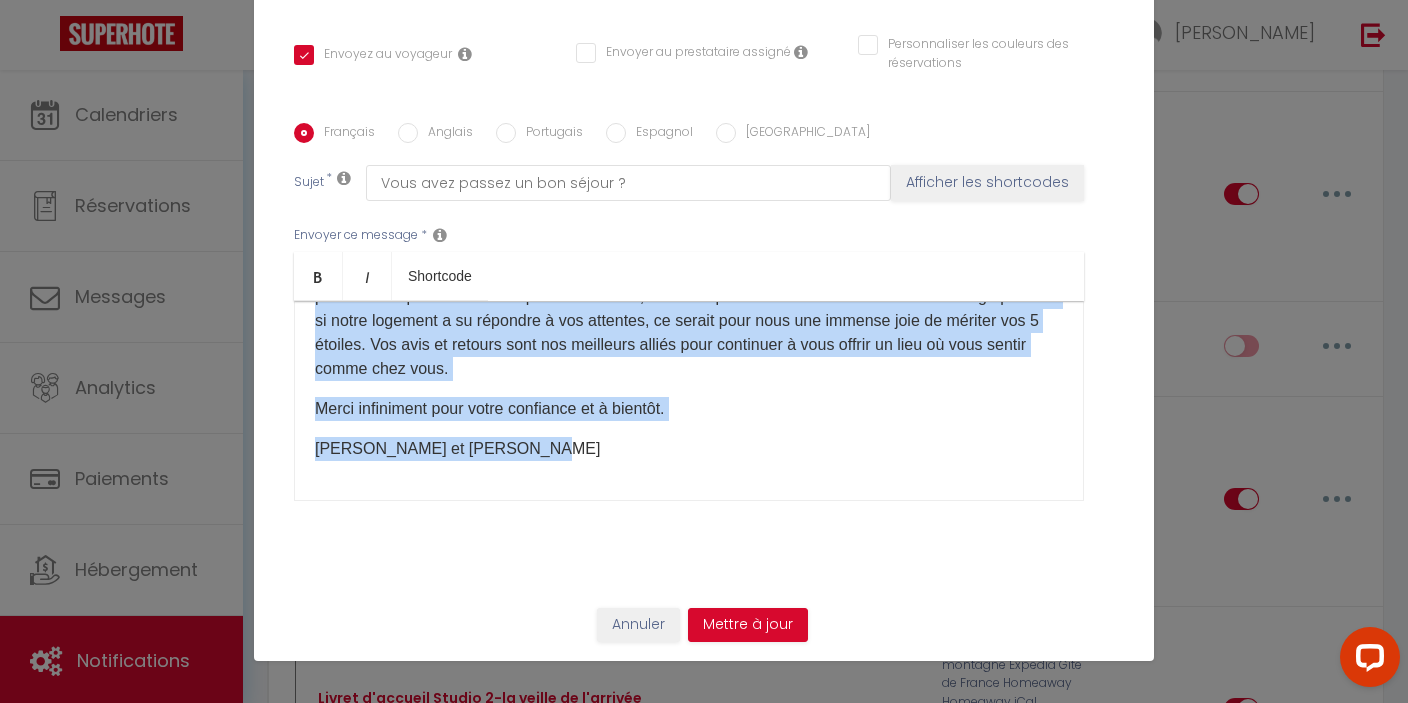 drag, startPoint x: 309, startPoint y: 331, endPoint x: 785, endPoint y: 449, distance: 490.408 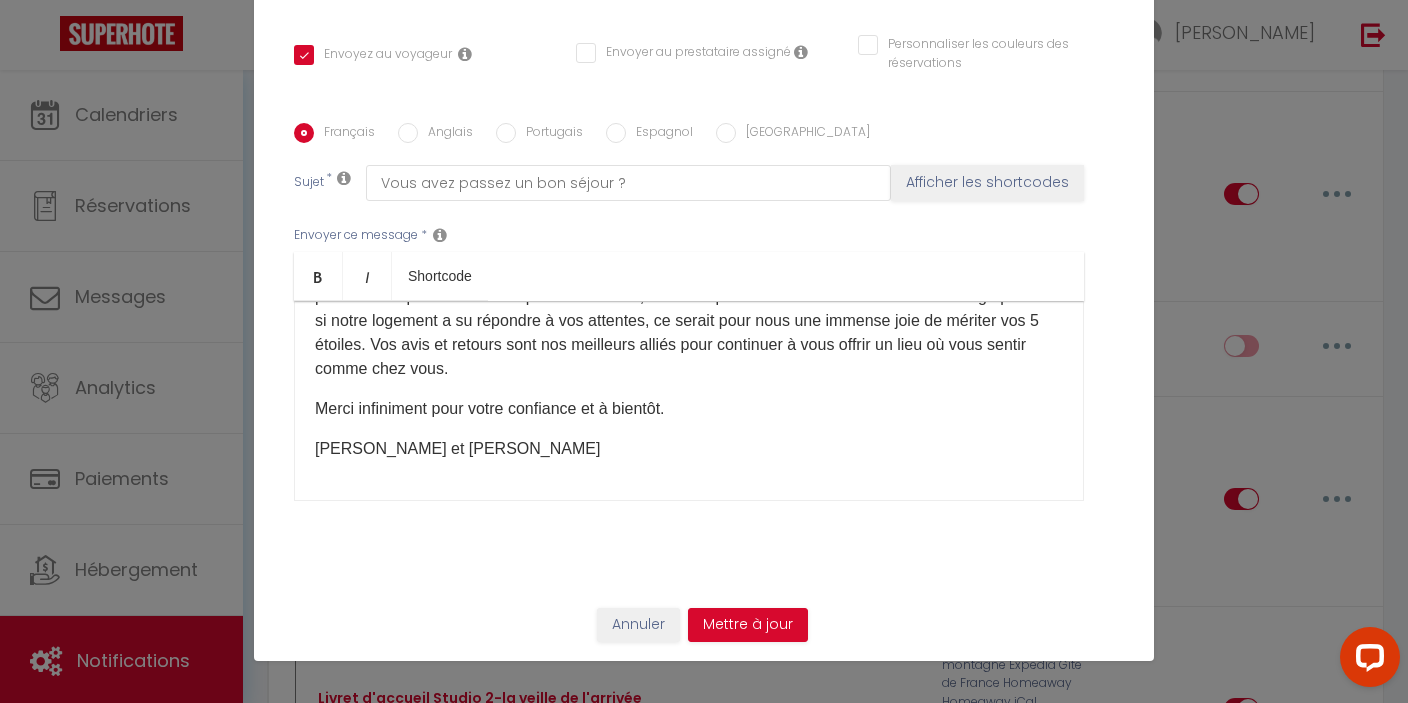 scroll, scrollTop: 0, scrollLeft: 0, axis: both 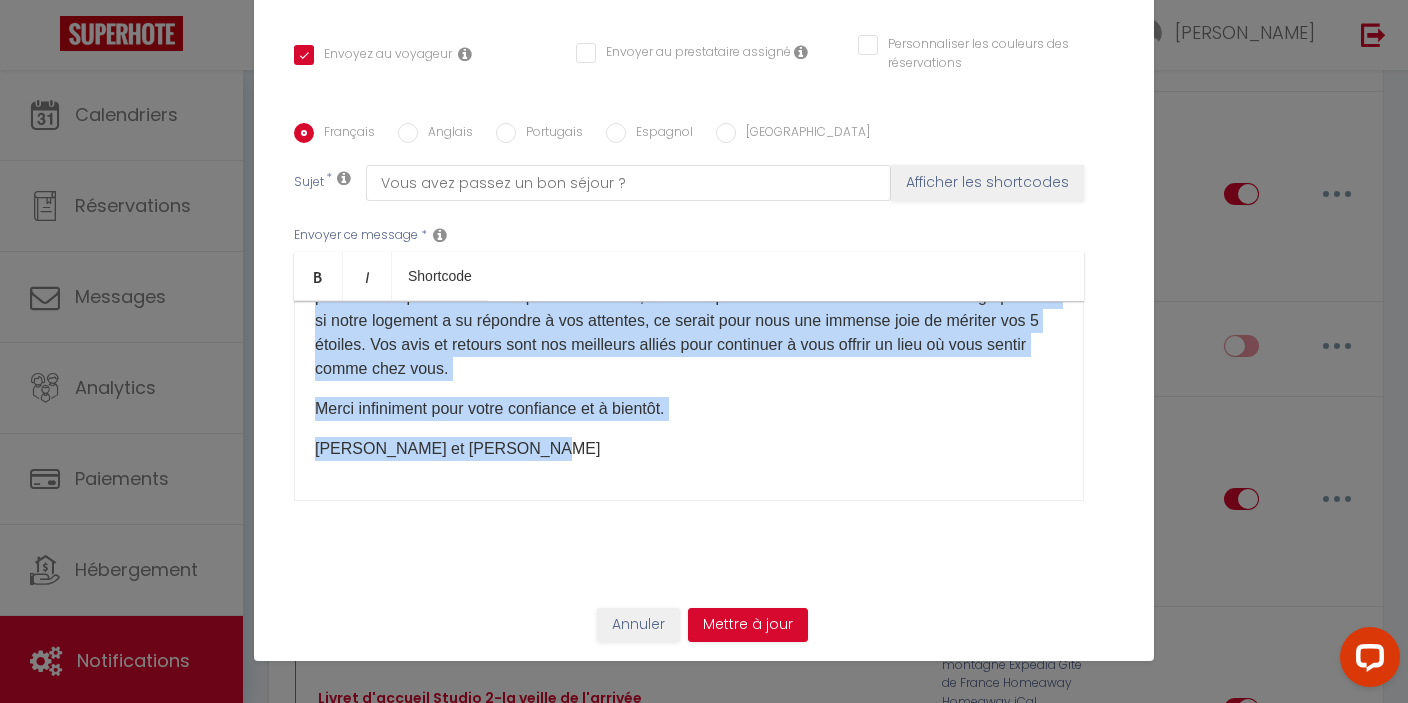 drag, startPoint x: 300, startPoint y: 326, endPoint x: 601, endPoint y: 446, distance: 324.03857 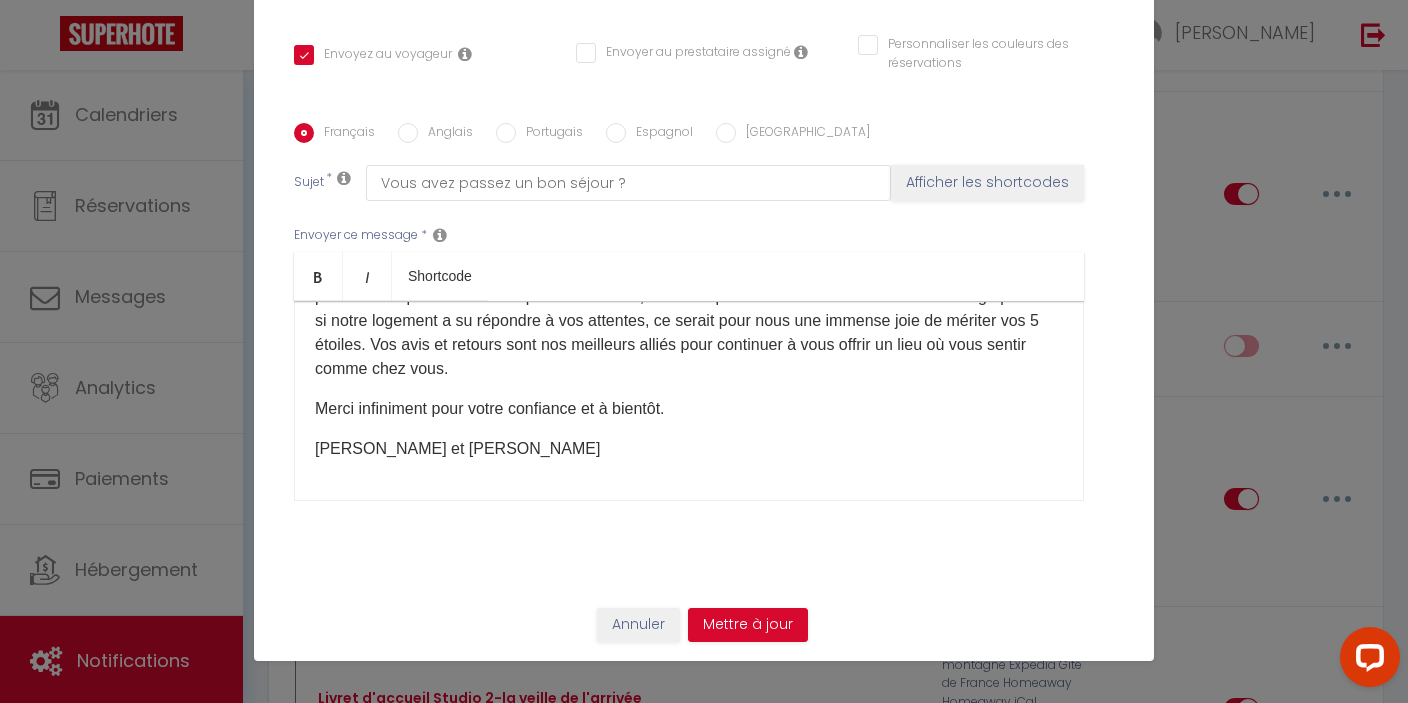 click on "Envoyer ce message   *     Bold Italic Shortcode Rich text editor Bonjour,
Nous espérons de tout cœur que votre séjour à [GEOGRAPHIC_DATA] a été des plus agréables !
Si vous avez la gentillesse de partager avec nous quelques recommandations pour rendre votre prochaine expérience encore plus mémorable, n'hésitez pas à nous les transmettre en message privé. Et si notre logement a su répondre à vos attentes, ce serait pour nous une immense joie de mériter vos 5 étoiles. Vos avis et retours sont nos meilleurs alliés pour continuer à vous offrir un lieu où vous sentir comme chez vous.
Merci infiniment pour votre confiance et à bientôt.
[PERSON_NAME] et [PERSON_NAME]" at bounding box center [704, 363] 